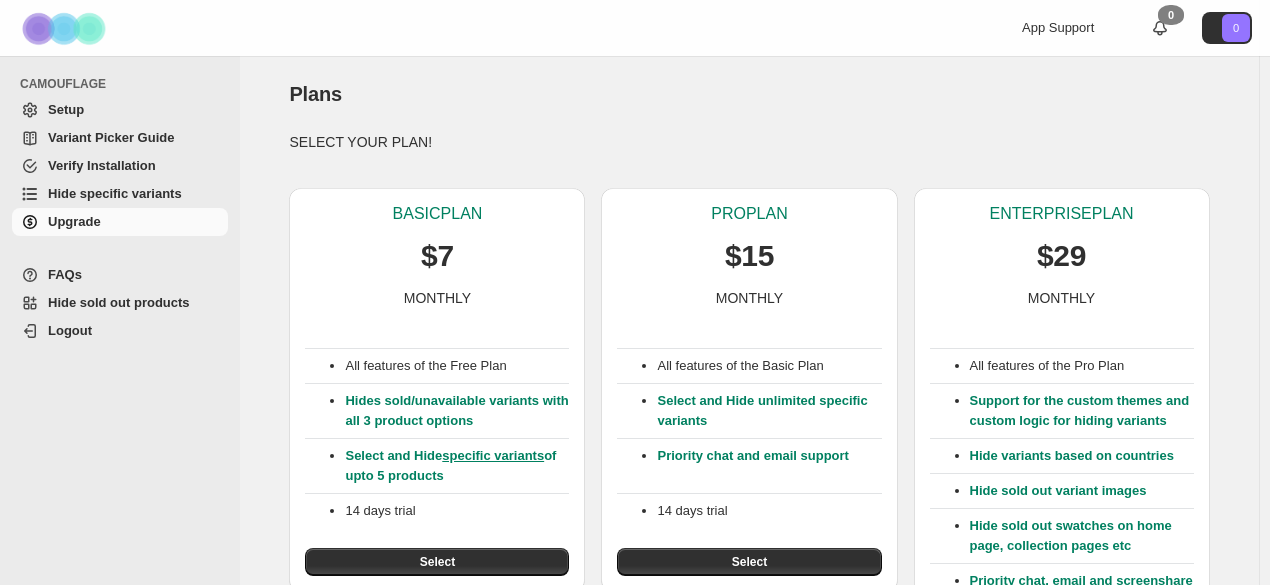 scroll, scrollTop: 0, scrollLeft: 0, axis: both 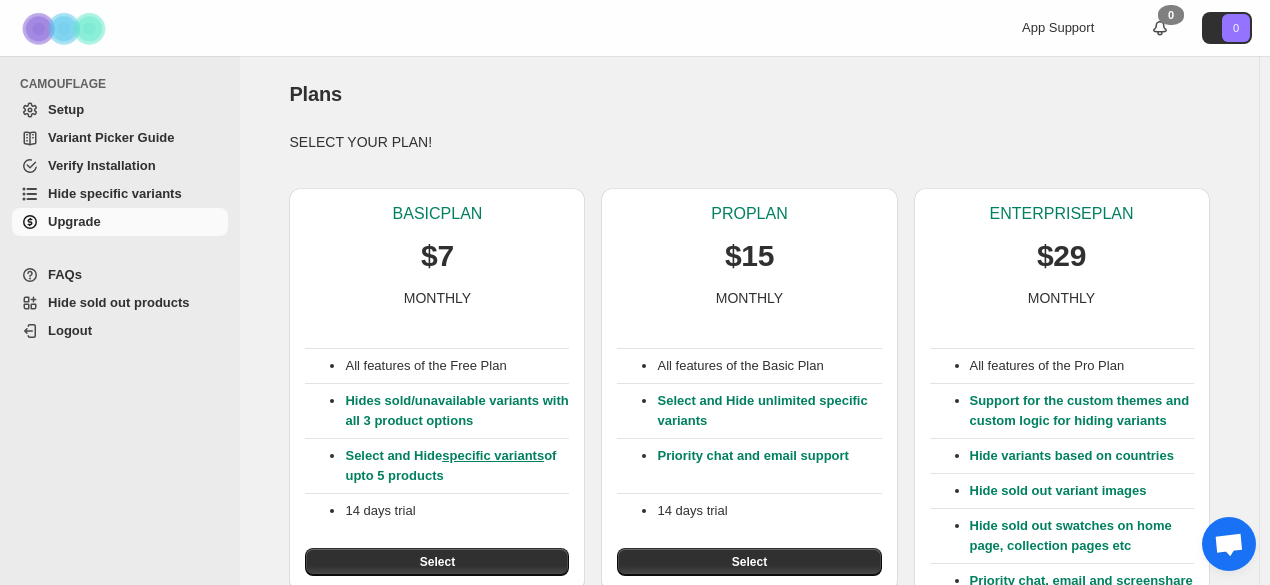 click on "Setup" at bounding box center (136, 110) 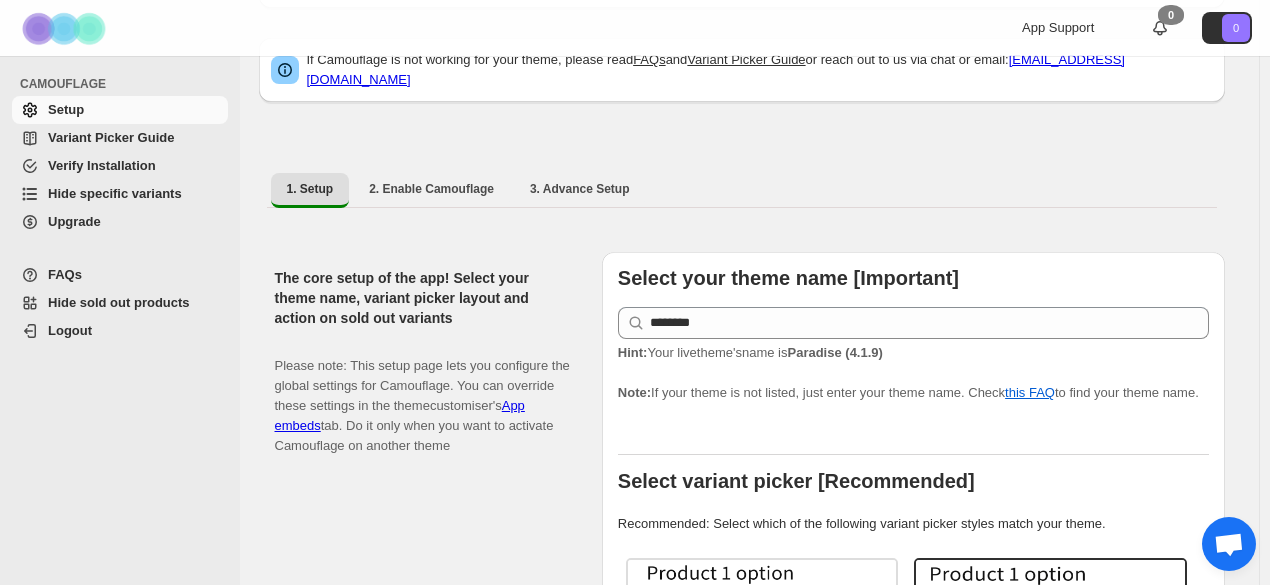 scroll, scrollTop: 430, scrollLeft: 0, axis: vertical 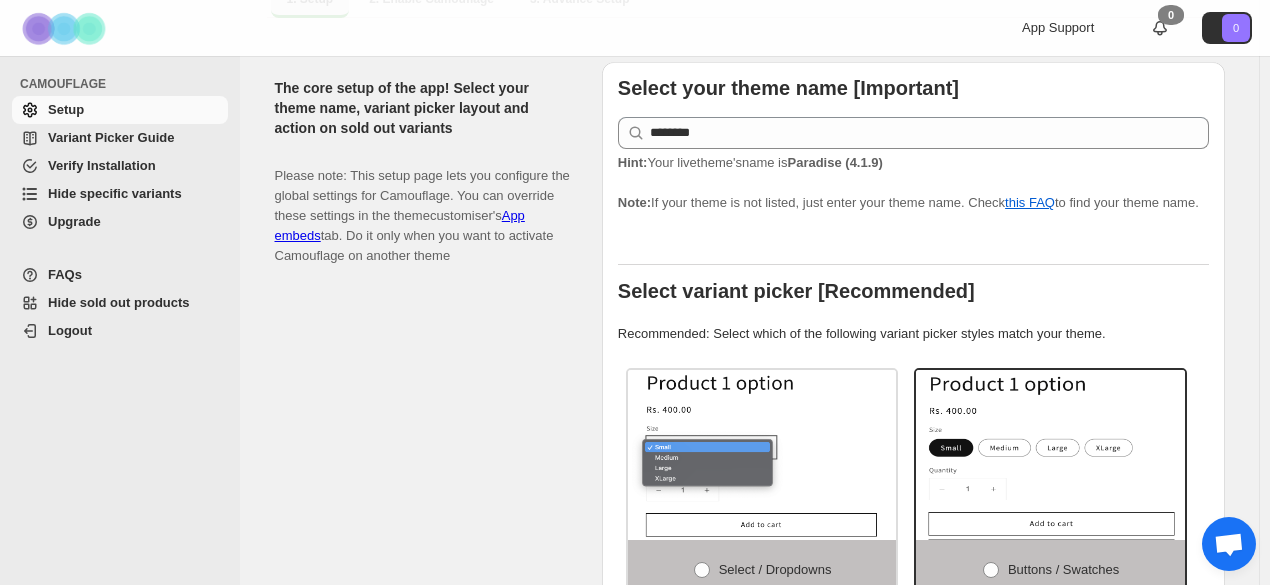 click on "Hint:  Your live  theme's  name is  Paradise   (4.1.9)   Note:  If your theme is not listed, just enter your theme name. Check  this FAQ  to find your theme name." at bounding box center [913, 183] 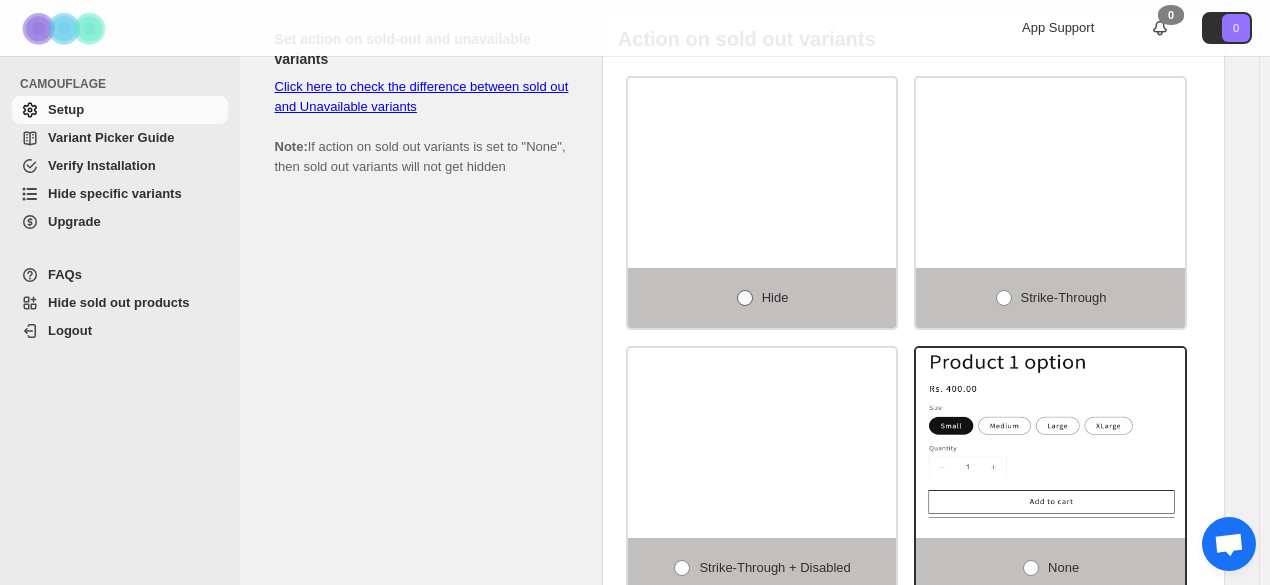 scroll, scrollTop: 1358, scrollLeft: 0, axis: vertical 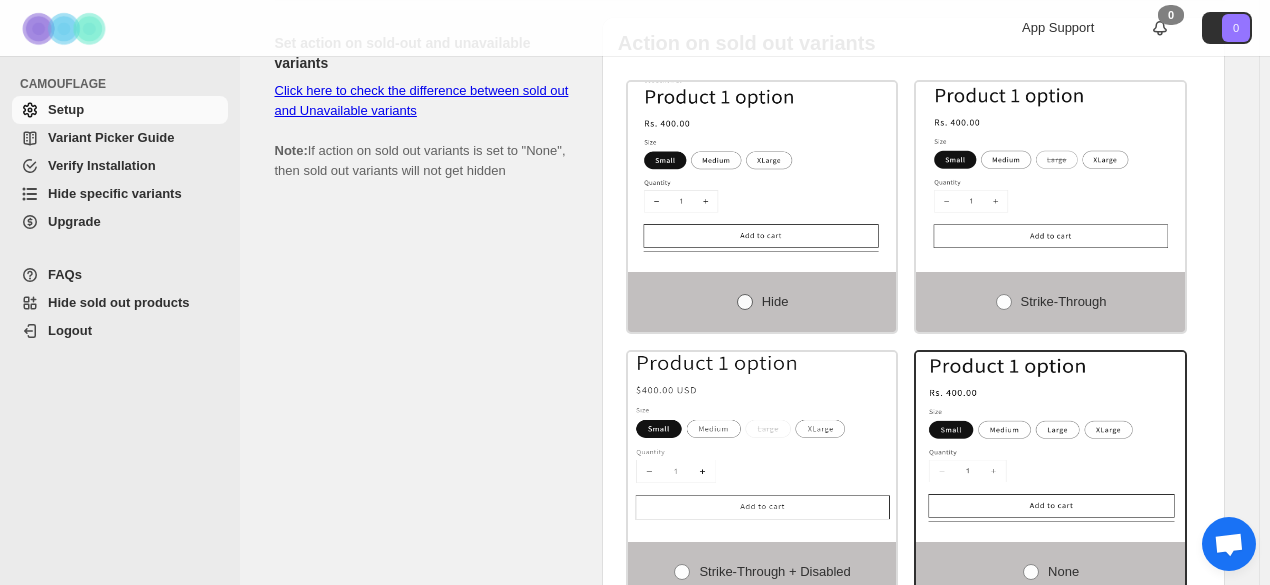 click at bounding box center [745, 302] 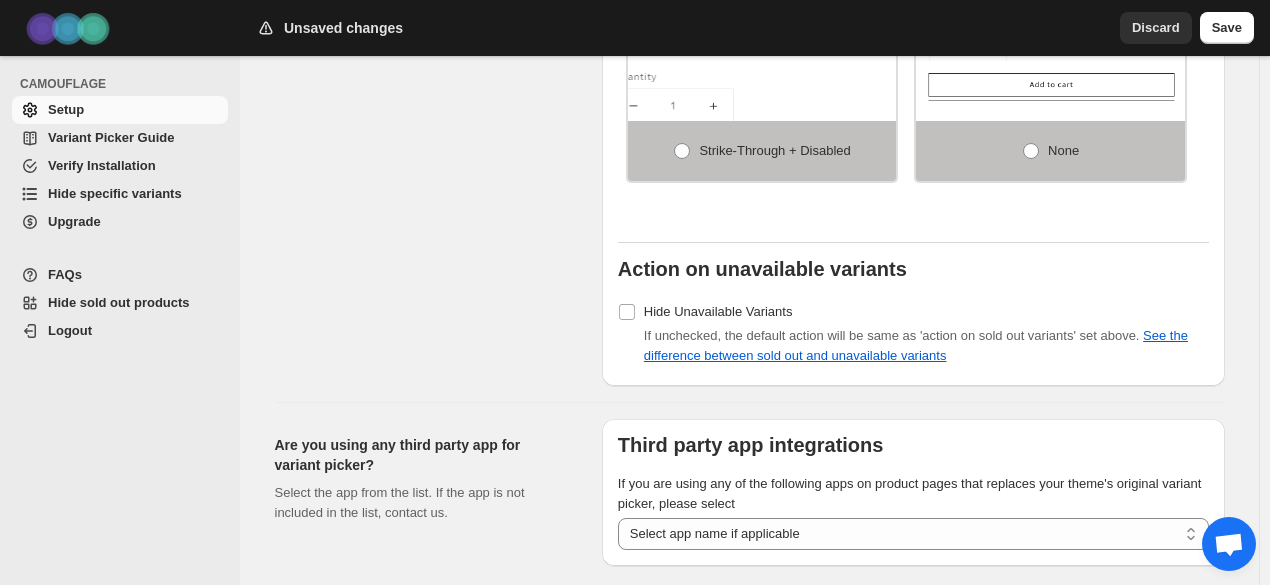 scroll, scrollTop: 1780, scrollLeft: 0, axis: vertical 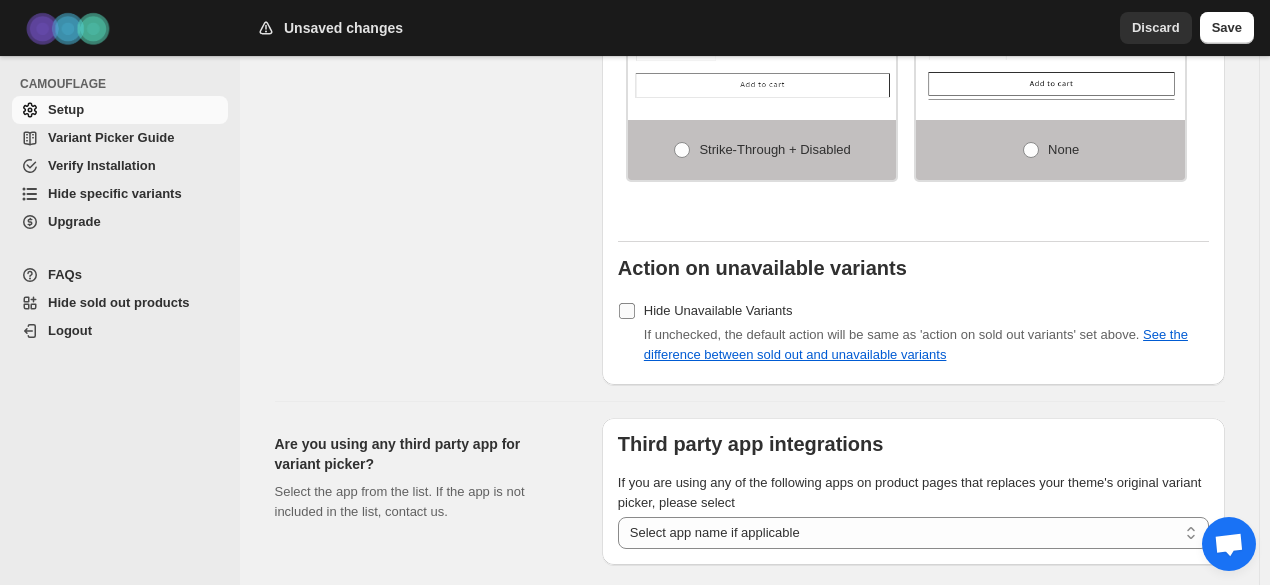 click on "Hide Unavailable Variants" at bounding box center [718, 310] 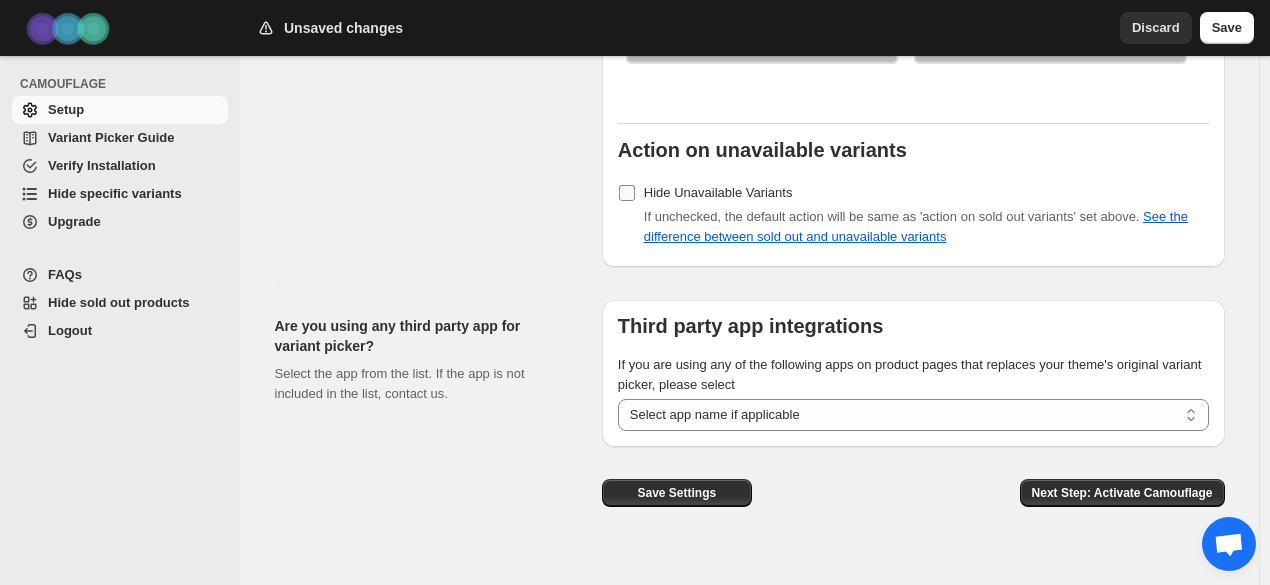 scroll, scrollTop: 1908, scrollLeft: 0, axis: vertical 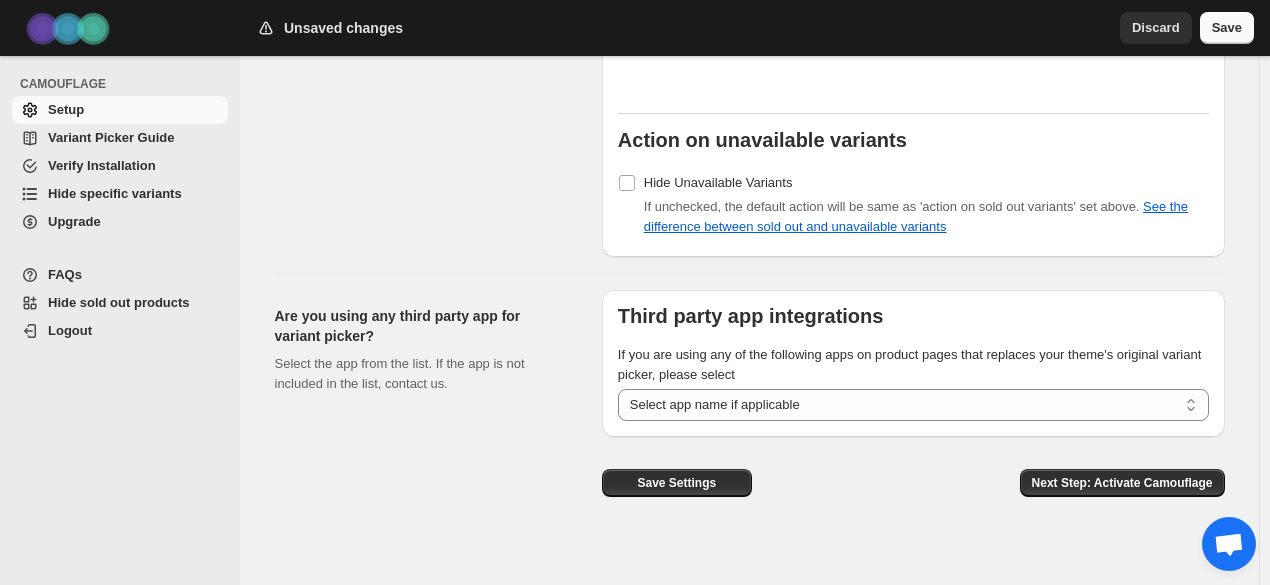 click on "Save" at bounding box center (1227, 28) 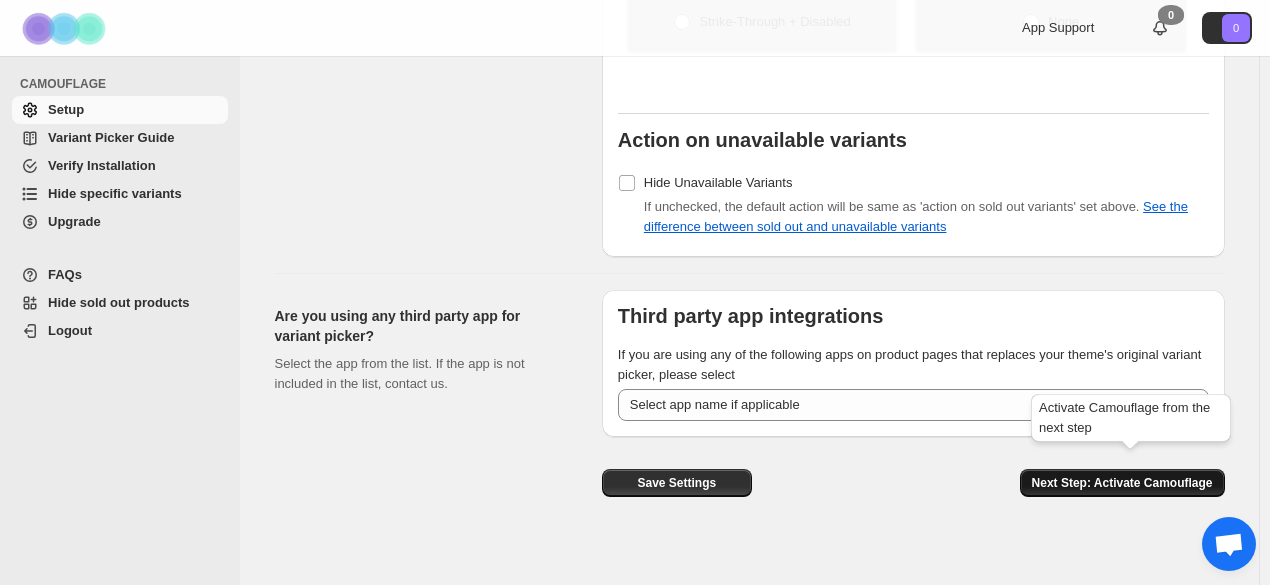 click on "Next Step: Activate Camouflage" at bounding box center (1122, 483) 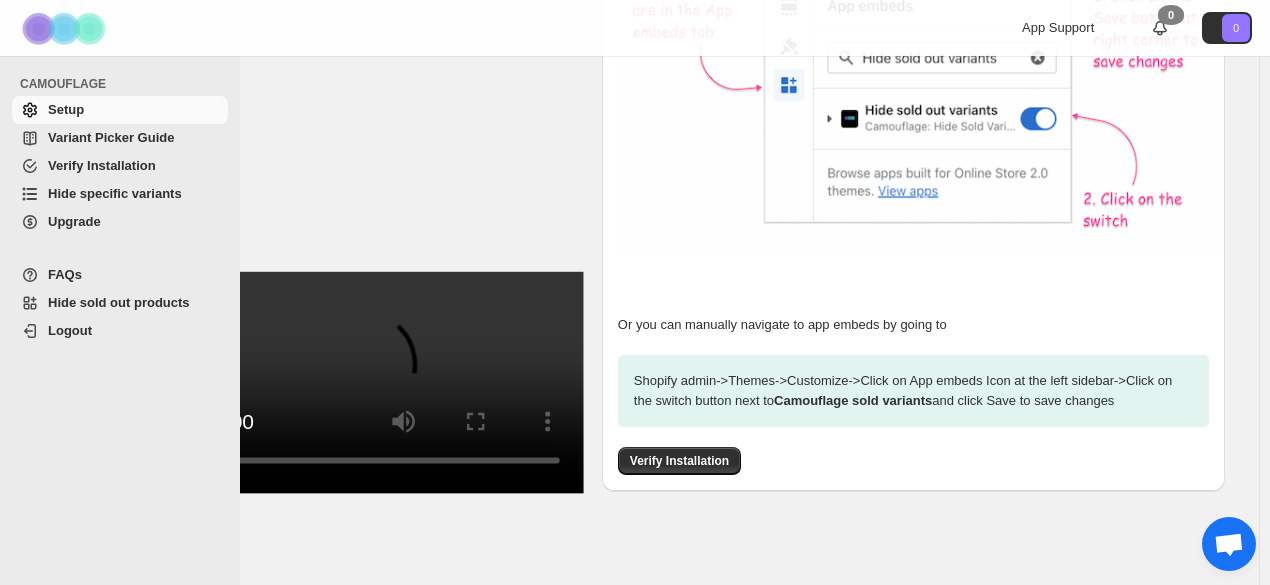 scroll, scrollTop: 782, scrollLeft: 0, axis: vertical 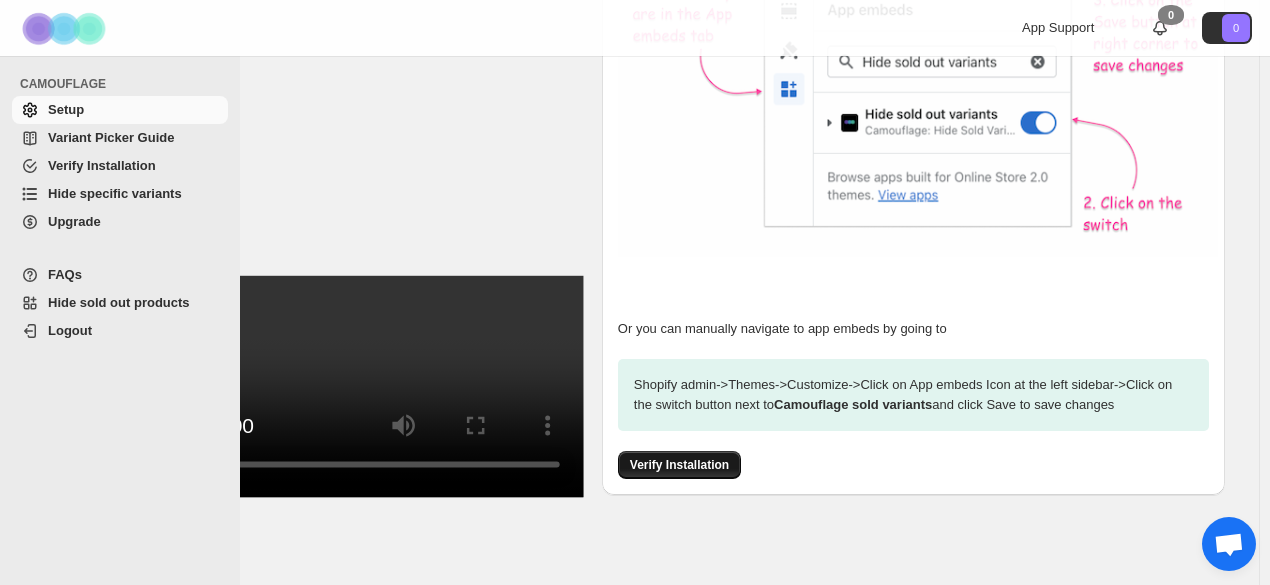 click on "Verify Installation" at bounding box center [679, 465] 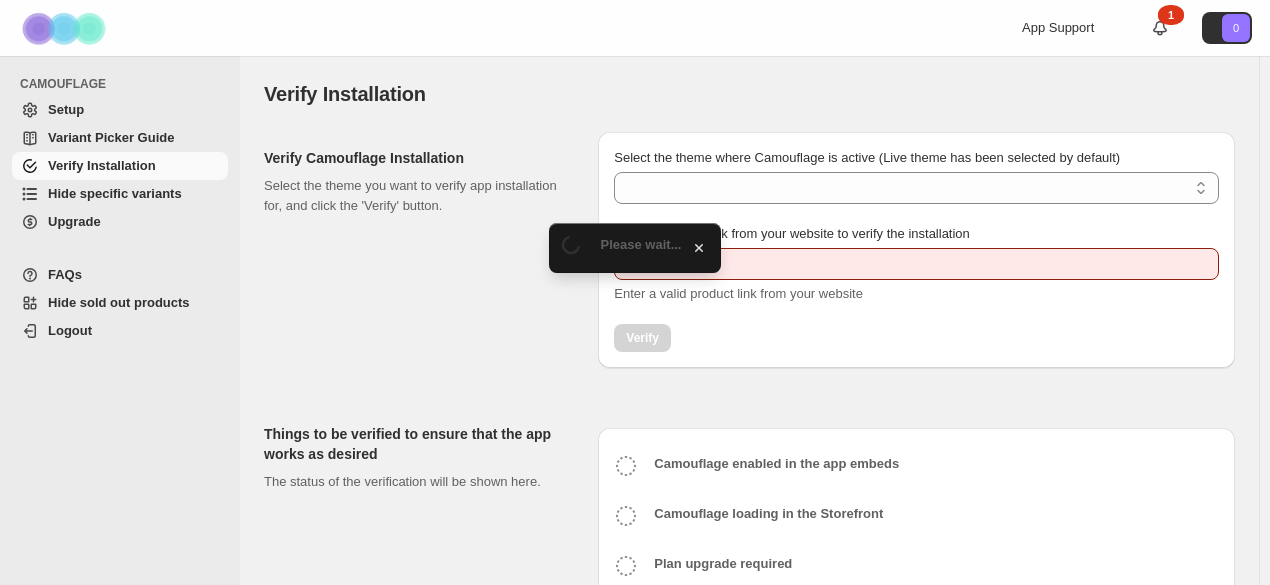 scroll, scrollTop: 0, scrollLeft: 0, axis: both 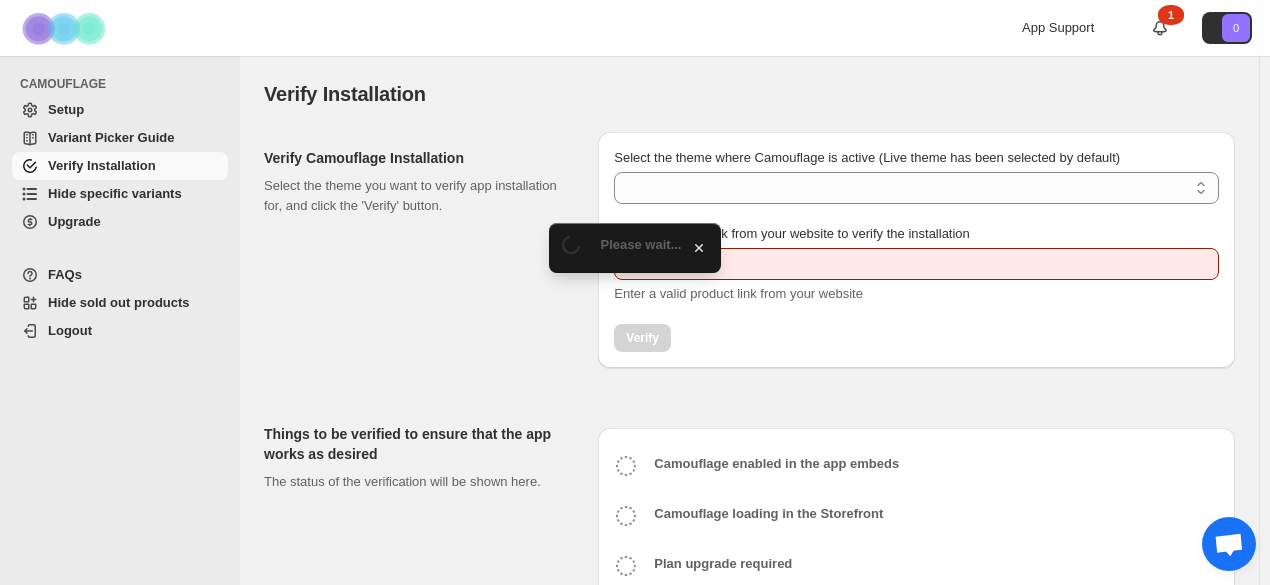 type on "**********" 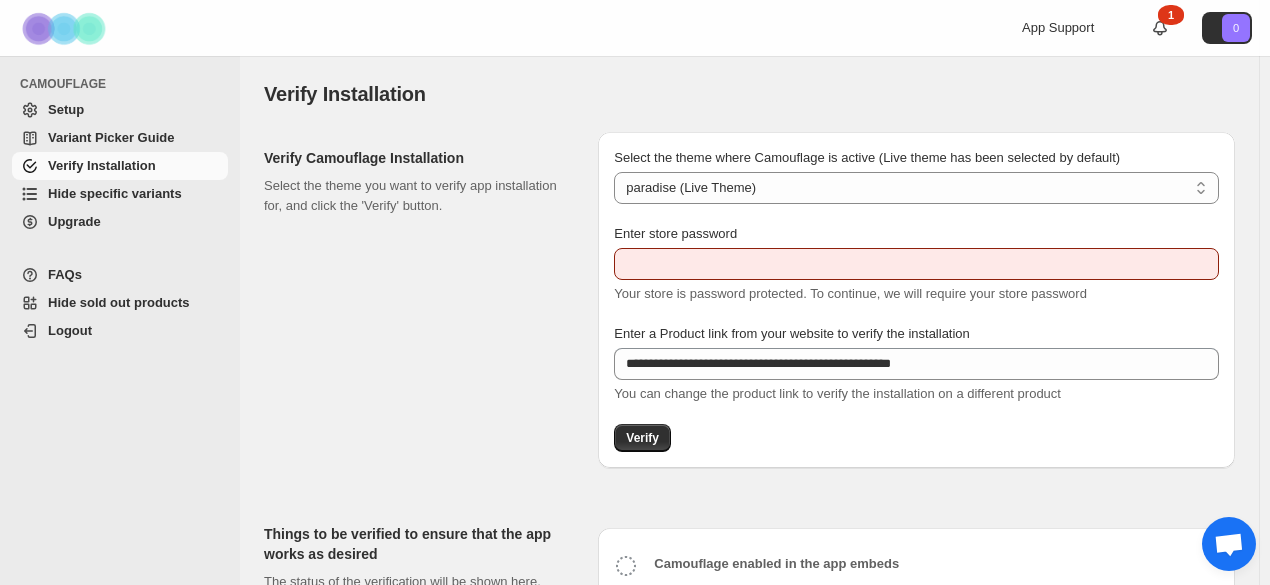click on "**********" at bounding box center (916, 300) 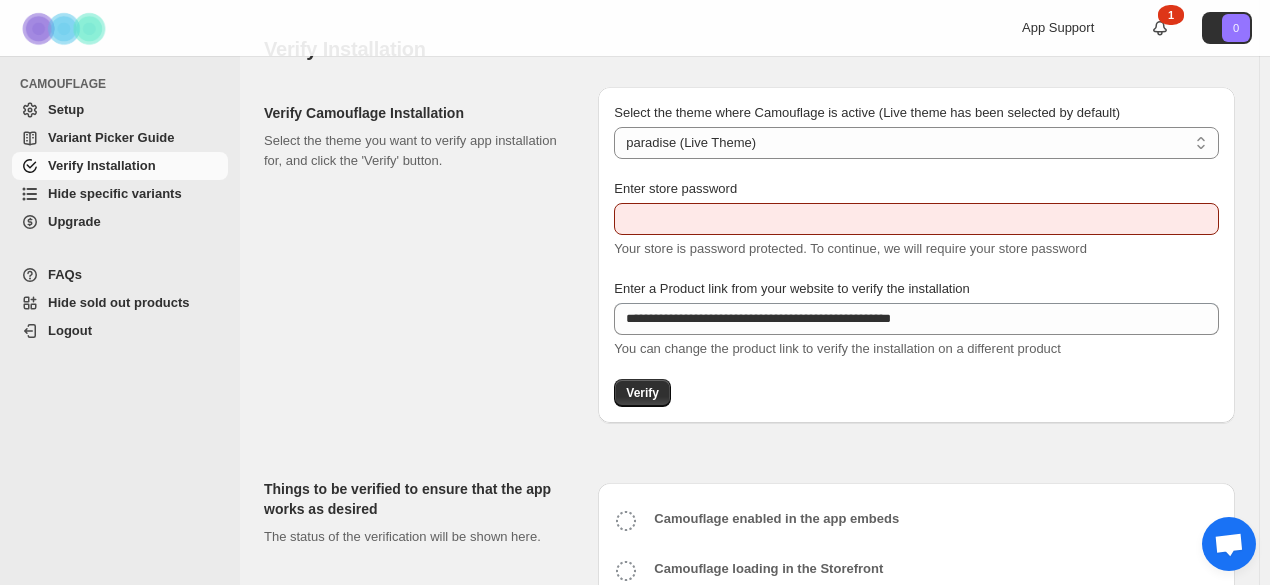 scroll, scrollTop: 41, scrollLeft: 0, axis: vertical 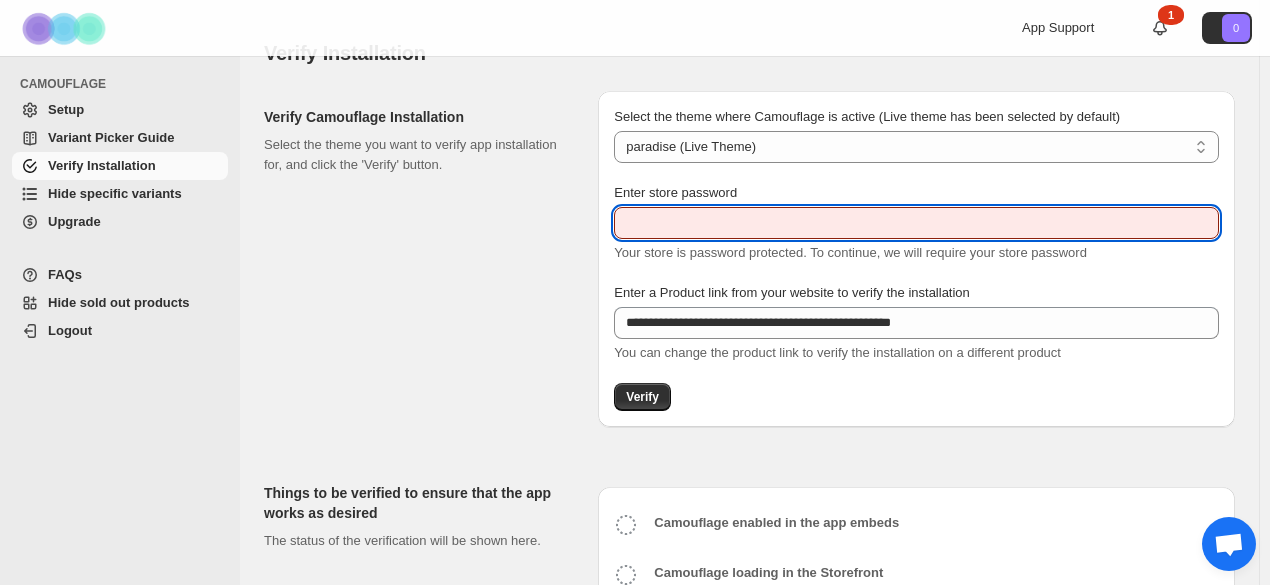 click on "Enter store password" at bounding box center (916, 223) 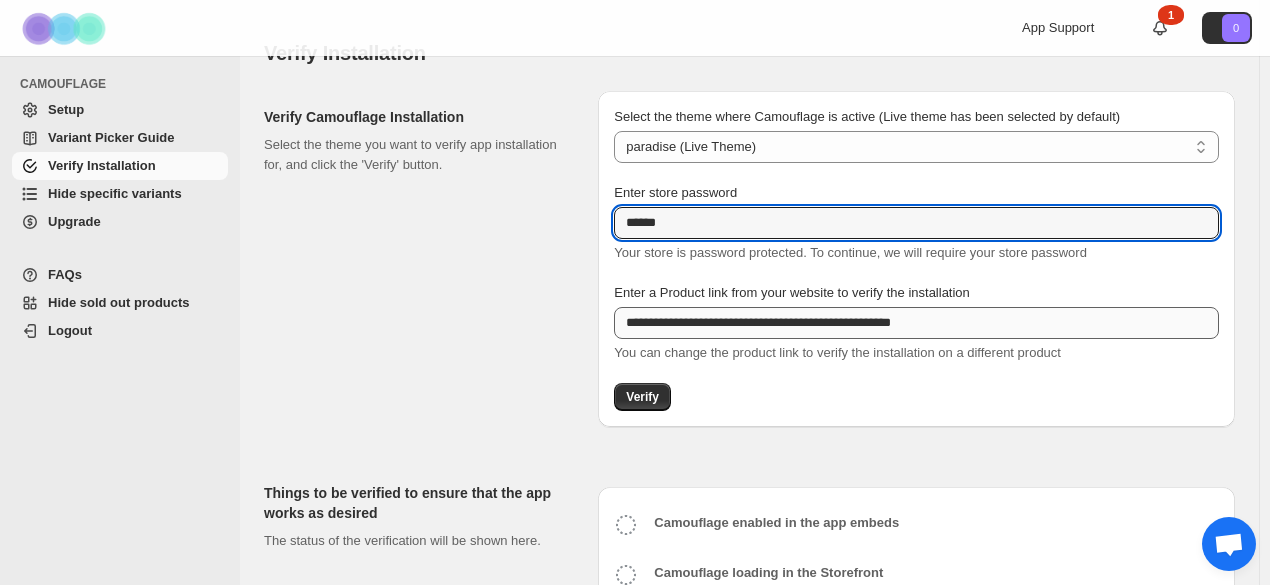 type on "******" 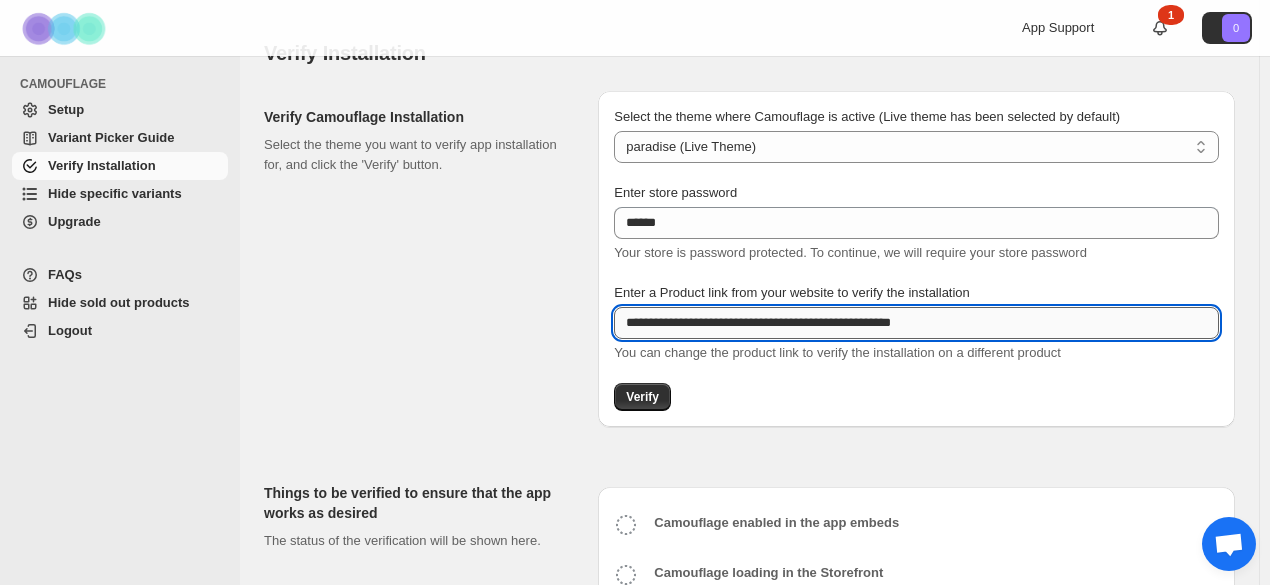 drag, startPoint x: 975, startPoint y: 325, endPoint x: 882, endPoint y: 325, distance: 93 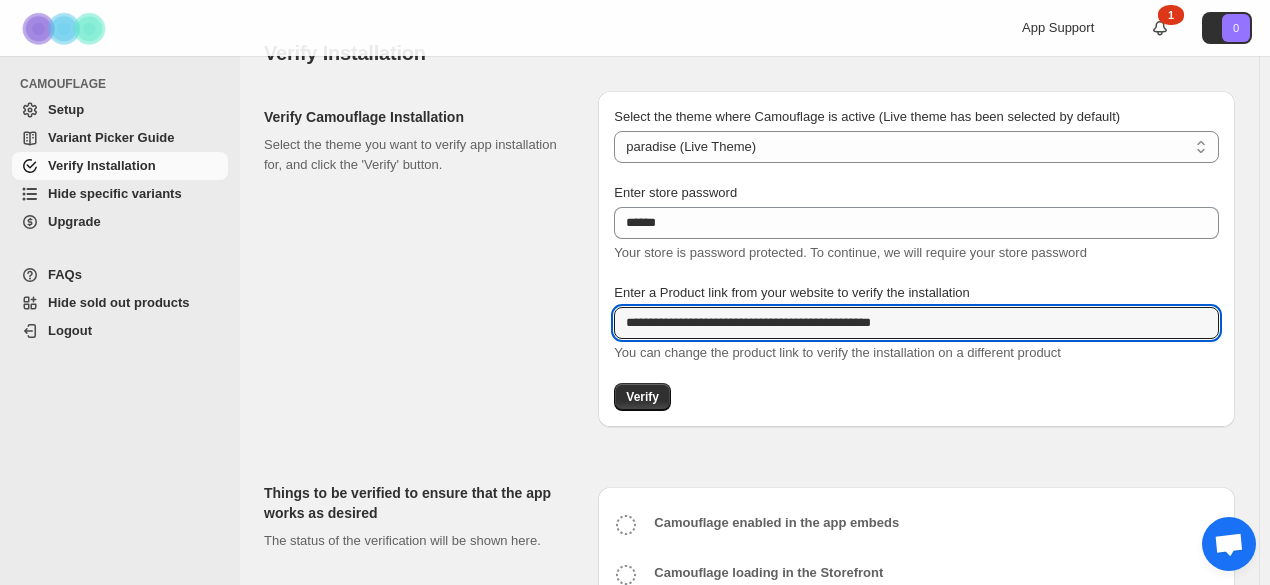 type on "**********" 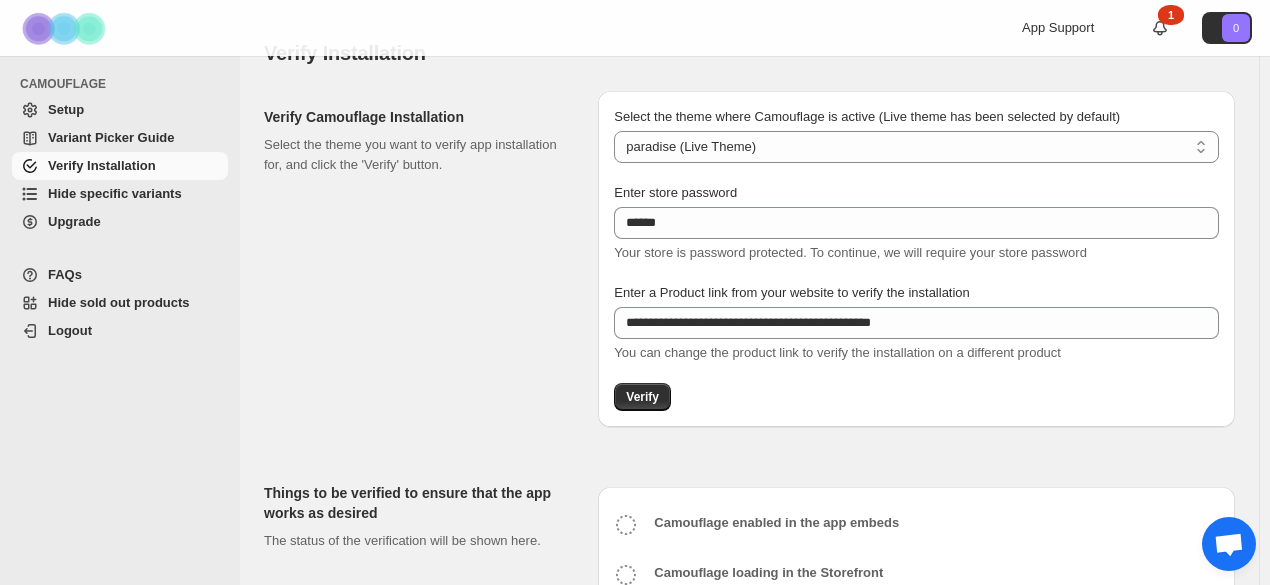 click on "**********" at bounding box center [916, 259] 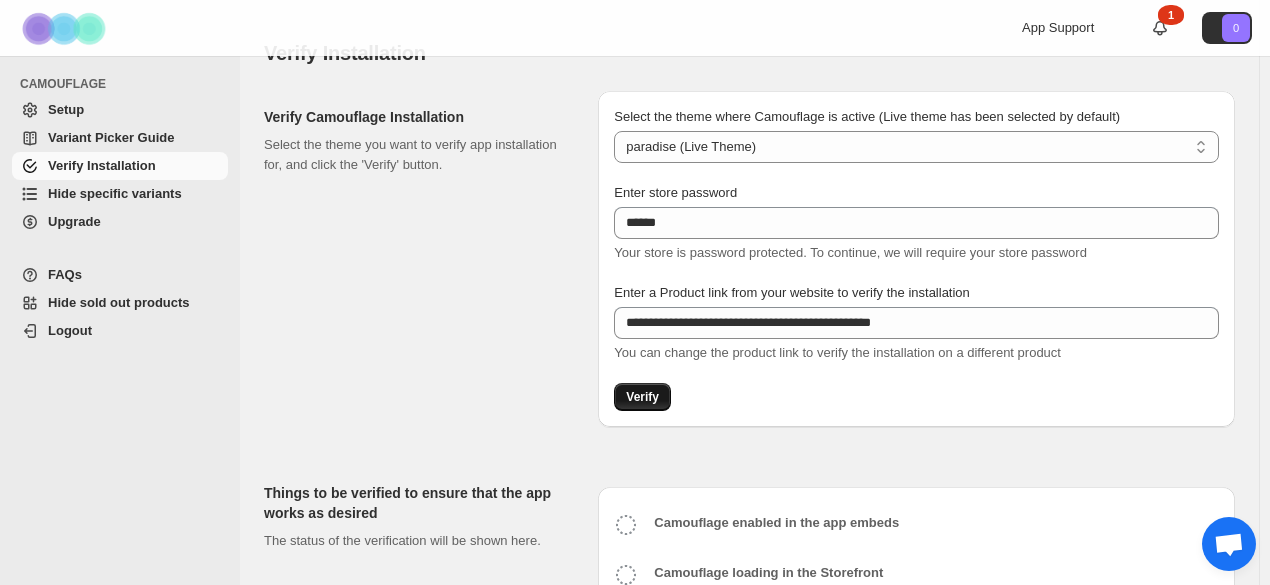 click on "Verify" at bounding box center (642, 397) 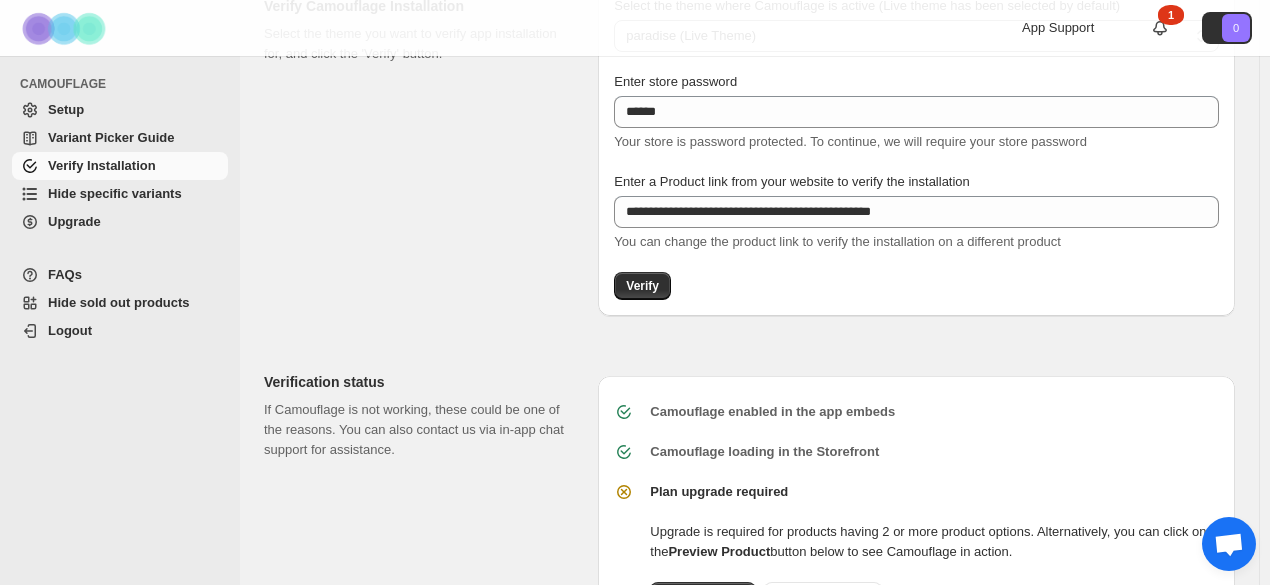scroll, scrollTop: 276, scrollLeft: 0, axis: vertical 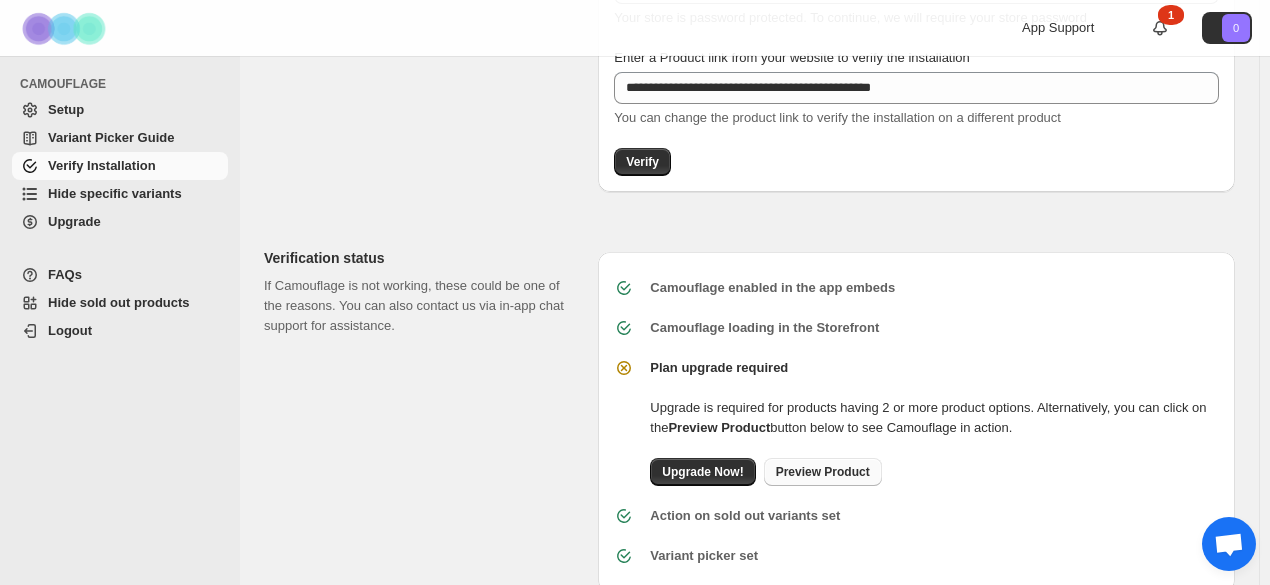 click on "Preview Product" at bounding box center [823, 472] 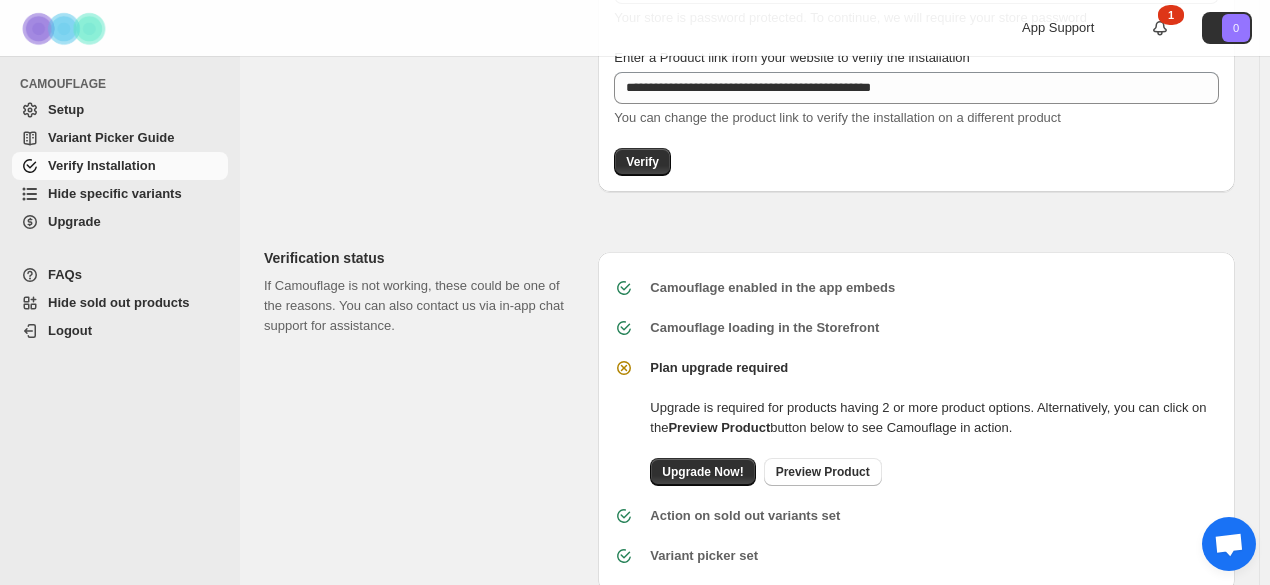 scroll, scrollTop: 322, scrollLeft: 0, axis: vertical 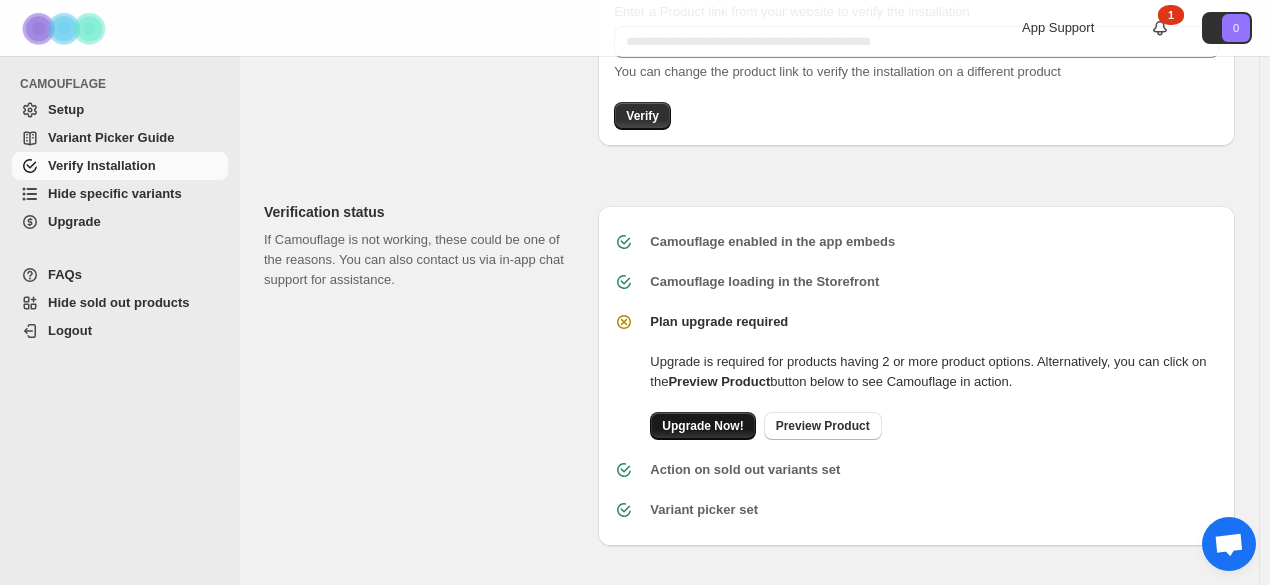 click on "Upgrade Now!" at bounding box center (702, 426) 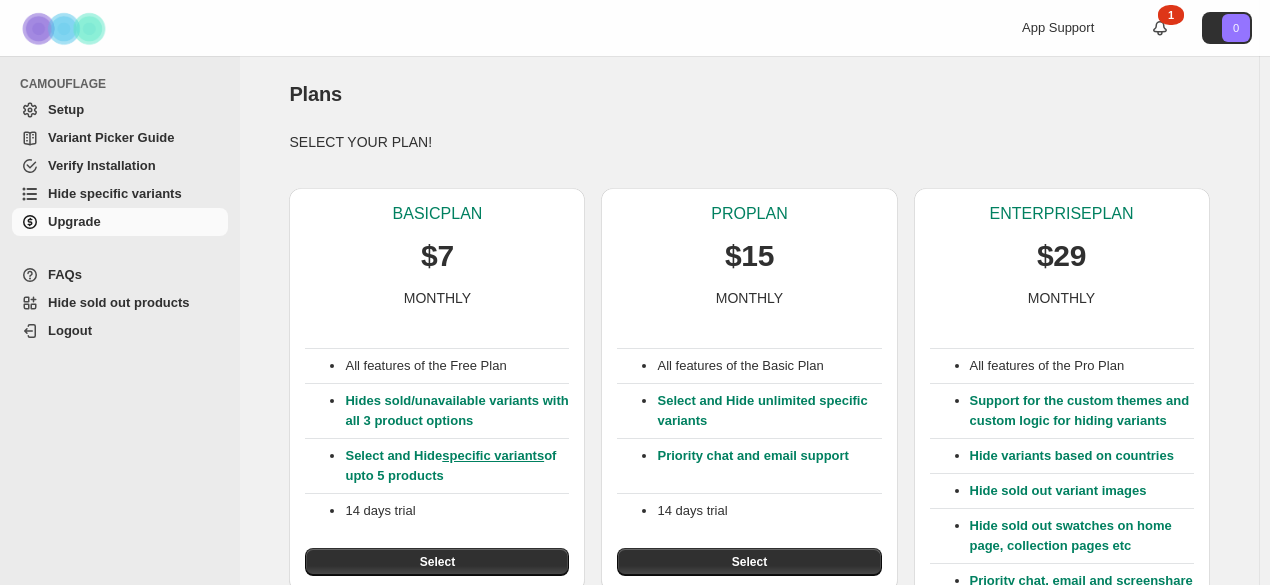 scroll, scrollTop: 0, scrollLeft: 0, axis: both 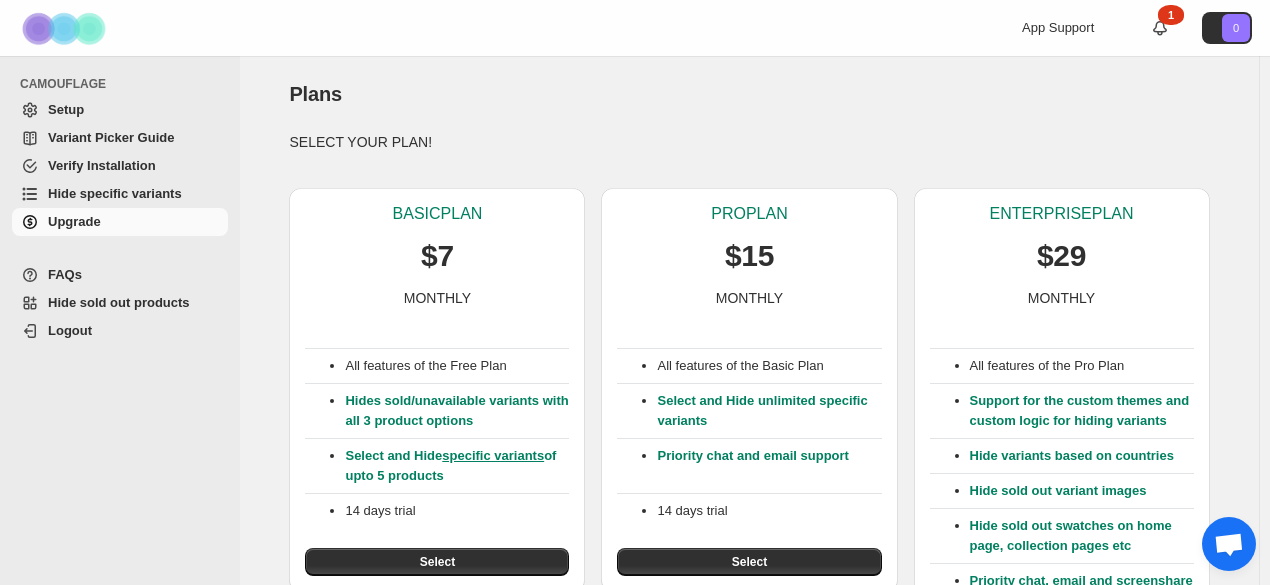 click on "Setup" at bounding box center [136, 110] 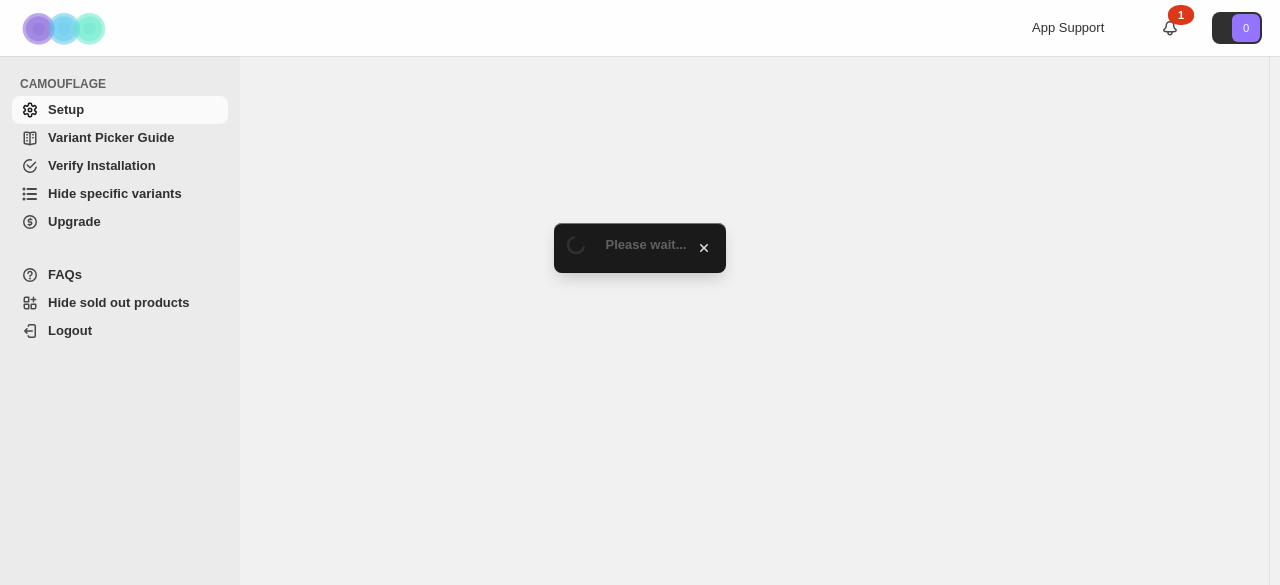 scroll, scrollTop: 0, scrollLeft: 0, axis: both 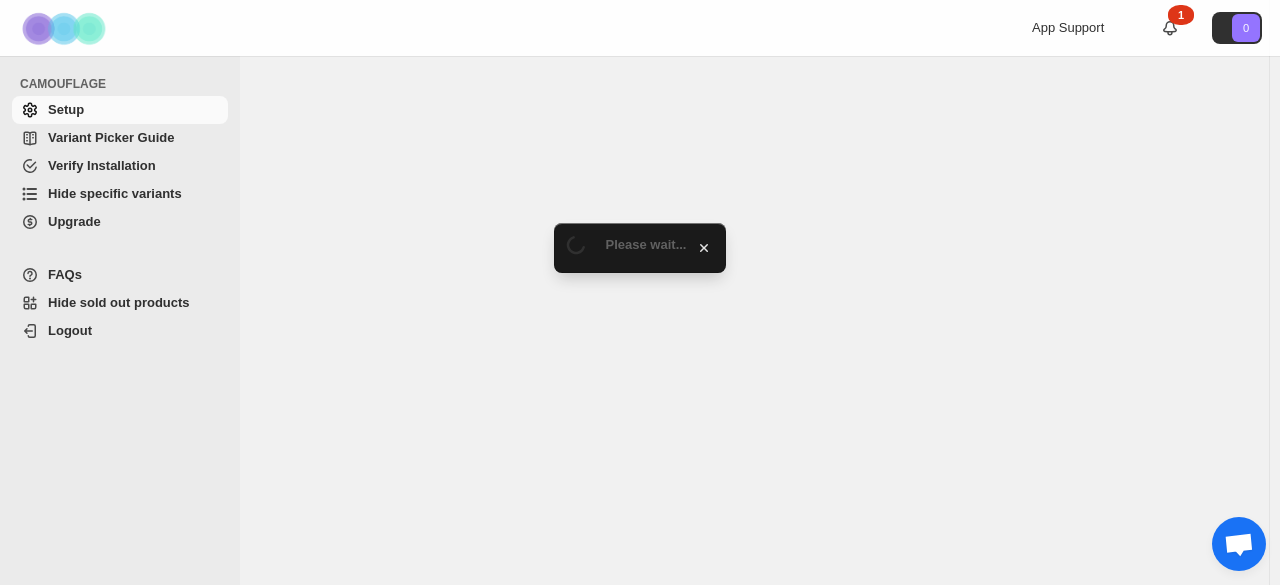click on "Hide specific variants" at bounding box center (120, 194) 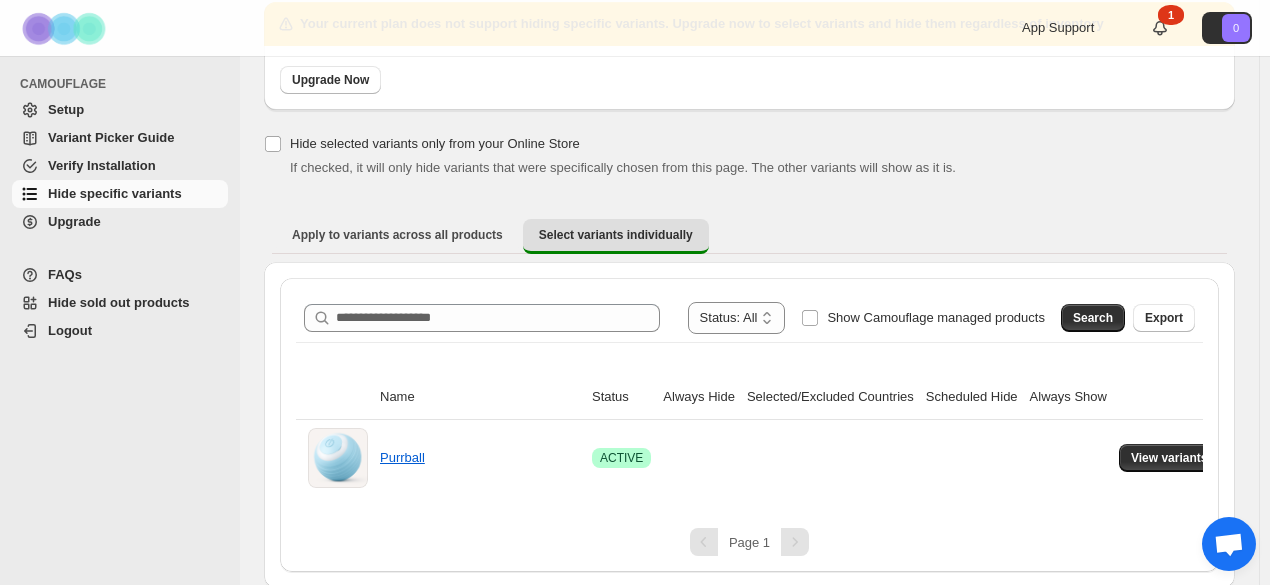 scroll, scrollTop: 0, scrollLeft: 0, axis: both 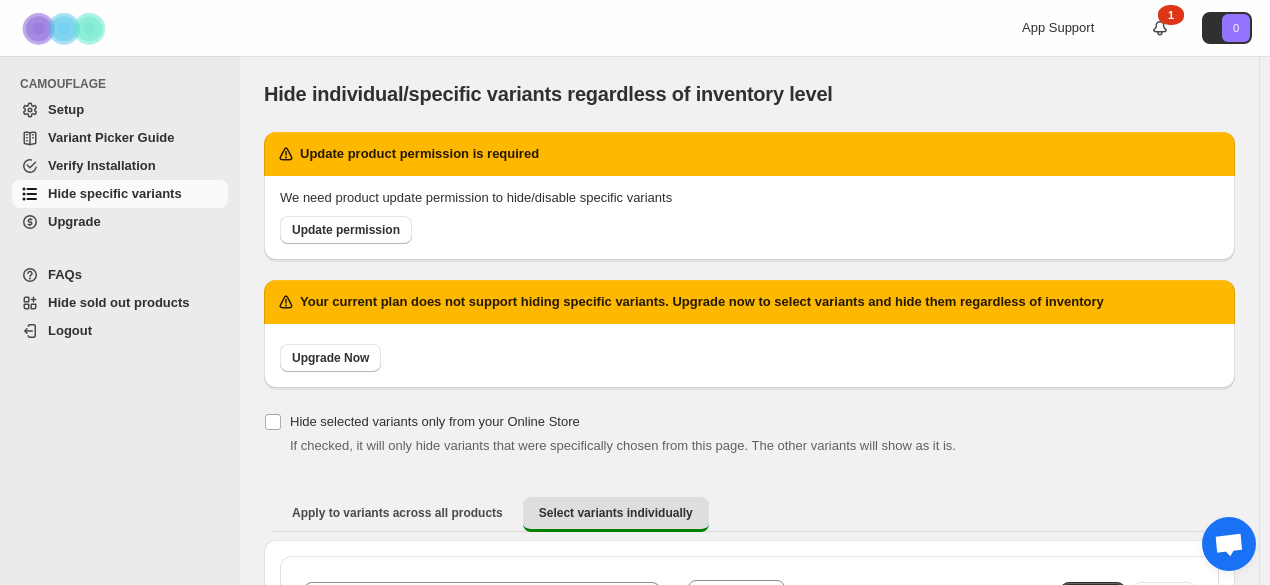 click on "Setup" at bounding box center (136, 110) 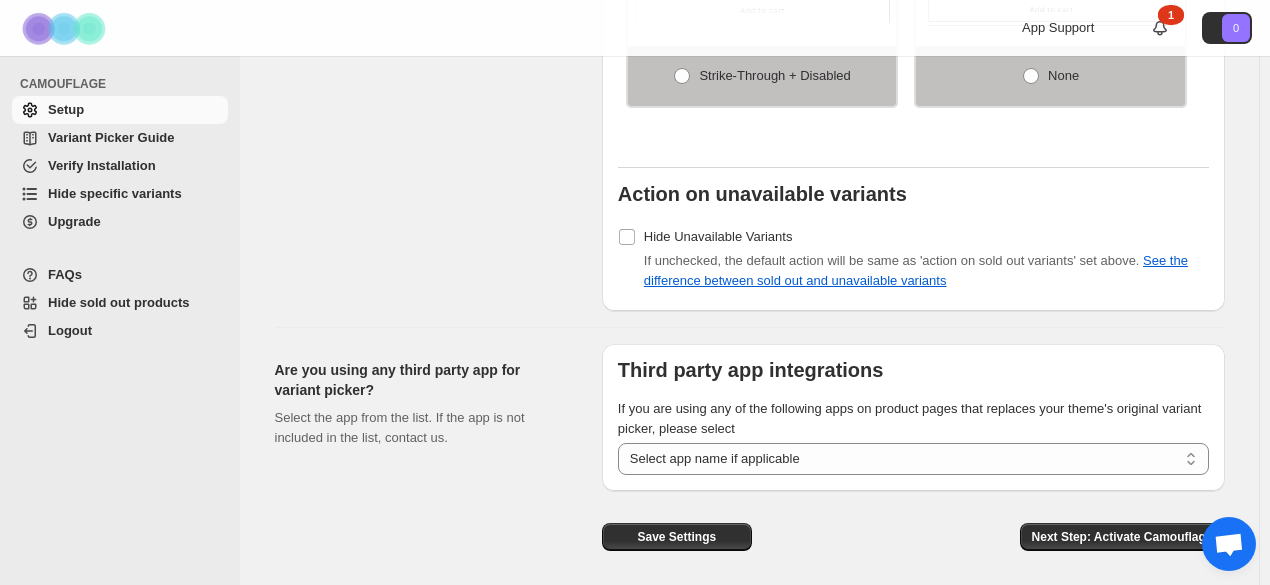 scroll, scrollTop: 1856, scrollLeft: 0, axis: vertical 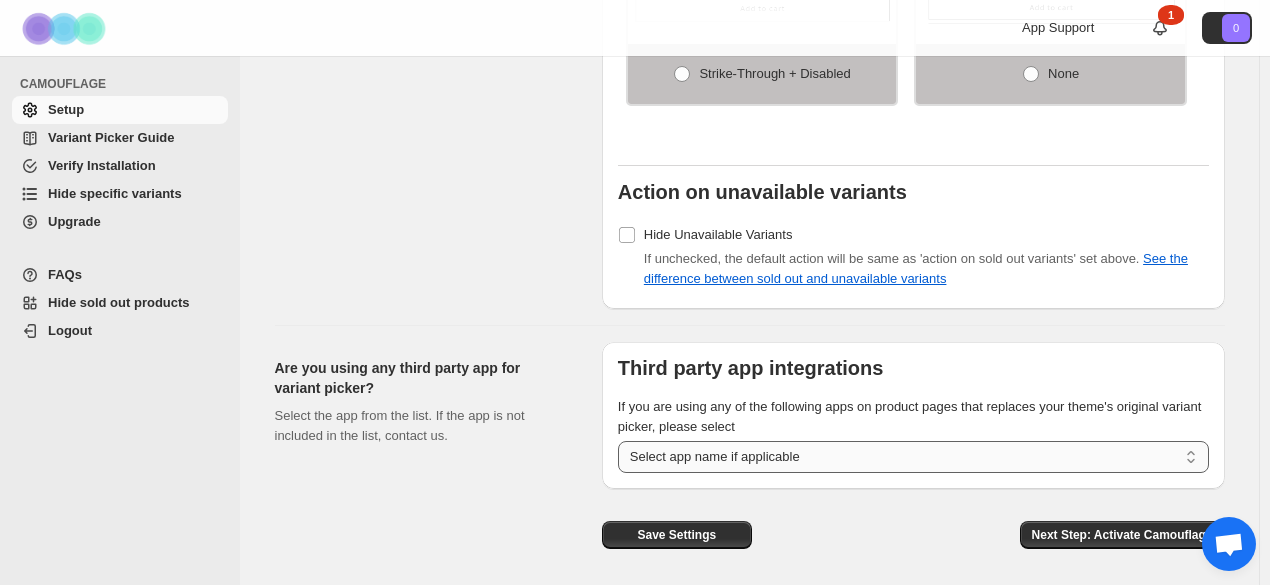click on "**********" at bounding box center [913, 457] 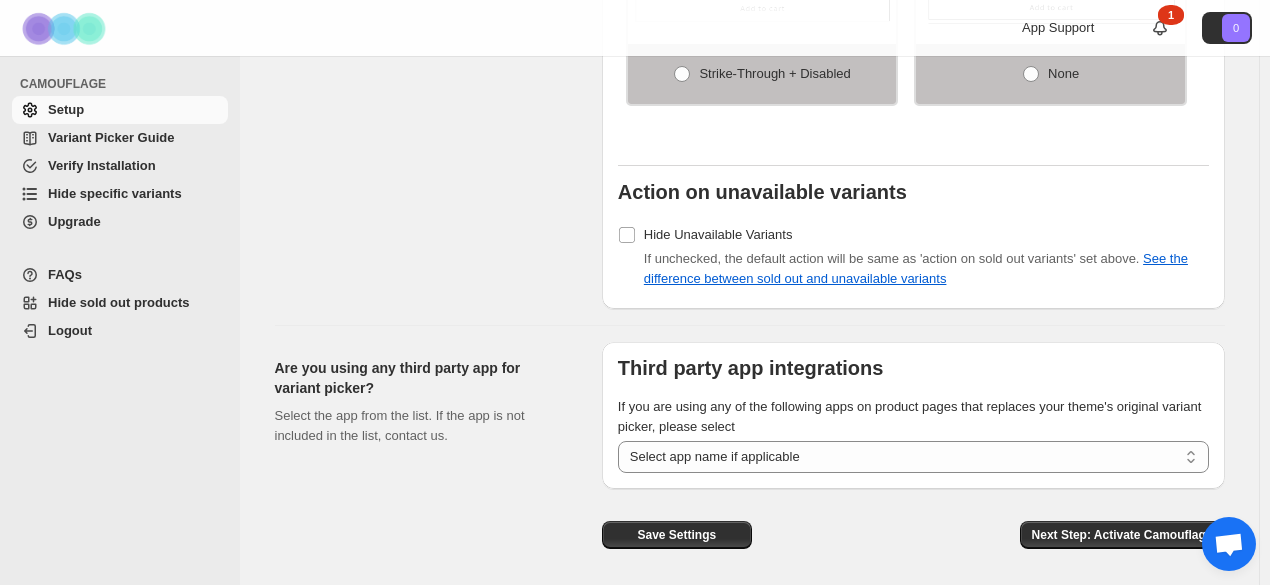 click on "Set action on sold-out and unavailable variants Click here to check the difference between sold out and Unavailable variants Note:  If action on sold out variants is set to "None", then sold out variants will not get hidden" at bounding box center (430, -86) 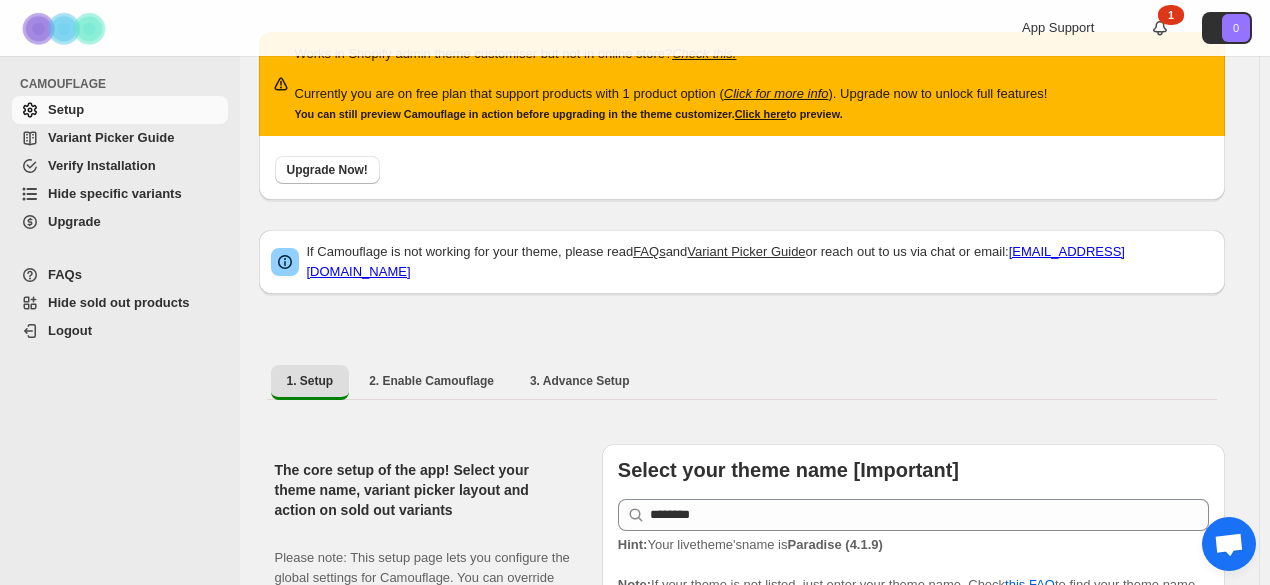 scroll, scrollTop: 0, scrollLeft: 0, axis: both 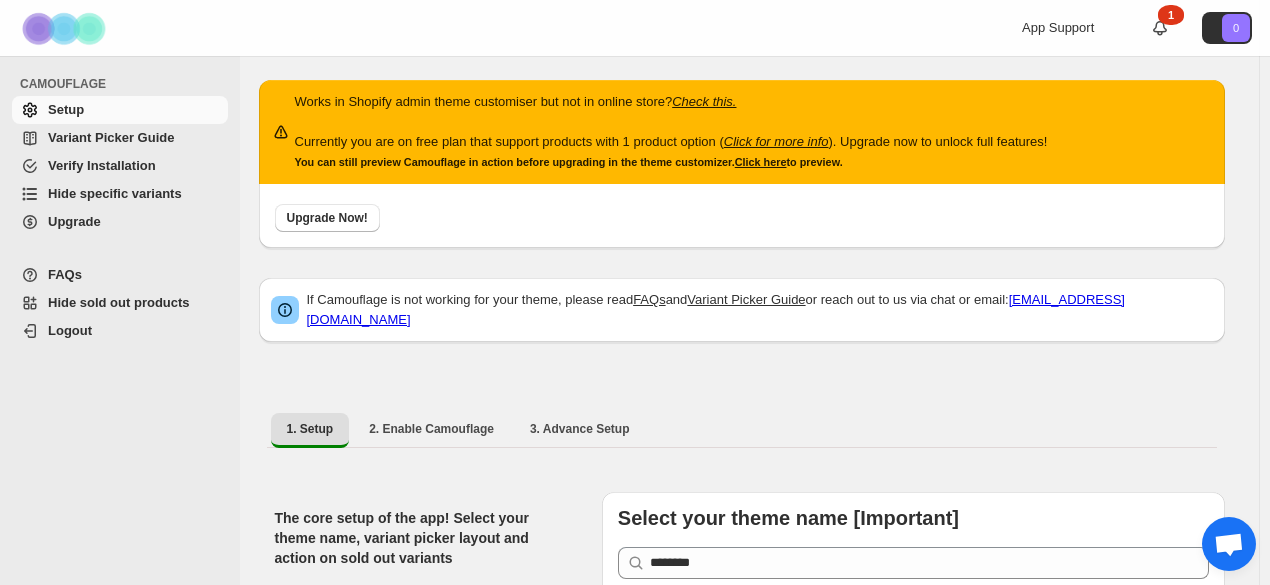 click on "Hide sold out products" at bounding box center (119, 302) 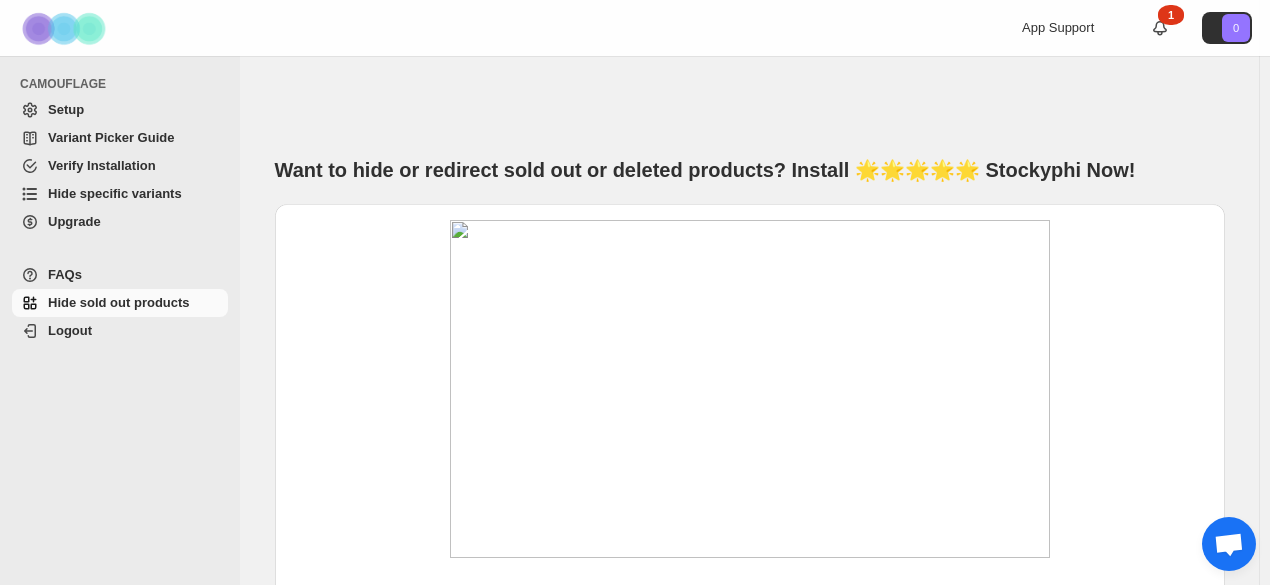 scroll, scrollTop: 408, scrollLeft: 0, axis: vertical 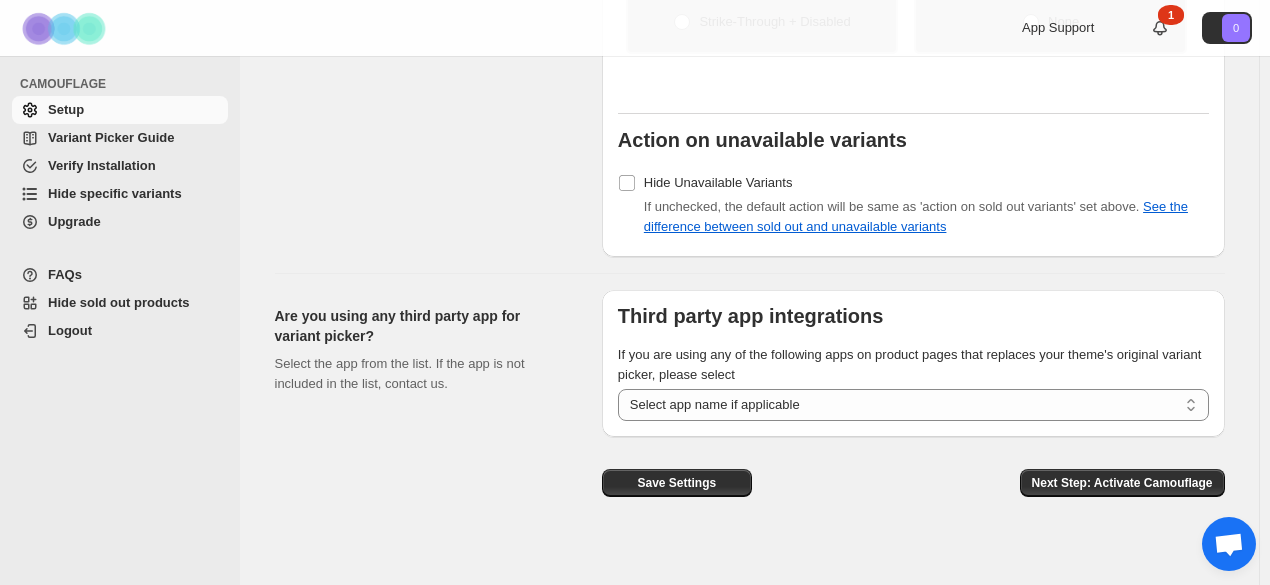click on "Logout" at bounding box center (70, 330) 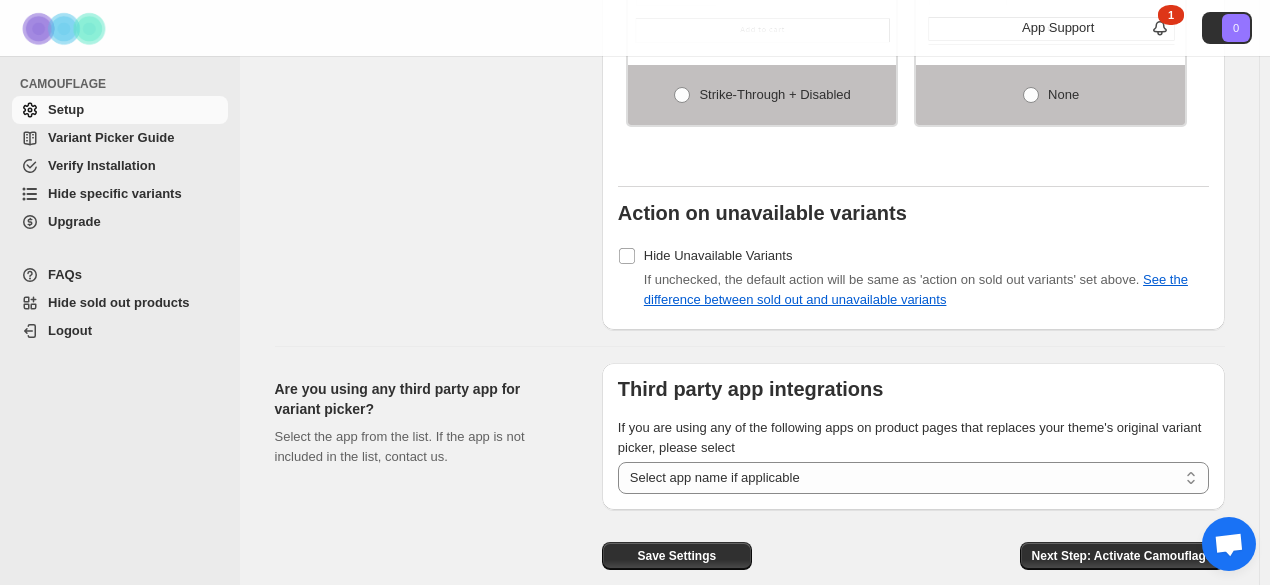 scroll, scrollTop: 1908, scrollLeft: 0, axis: vertical 